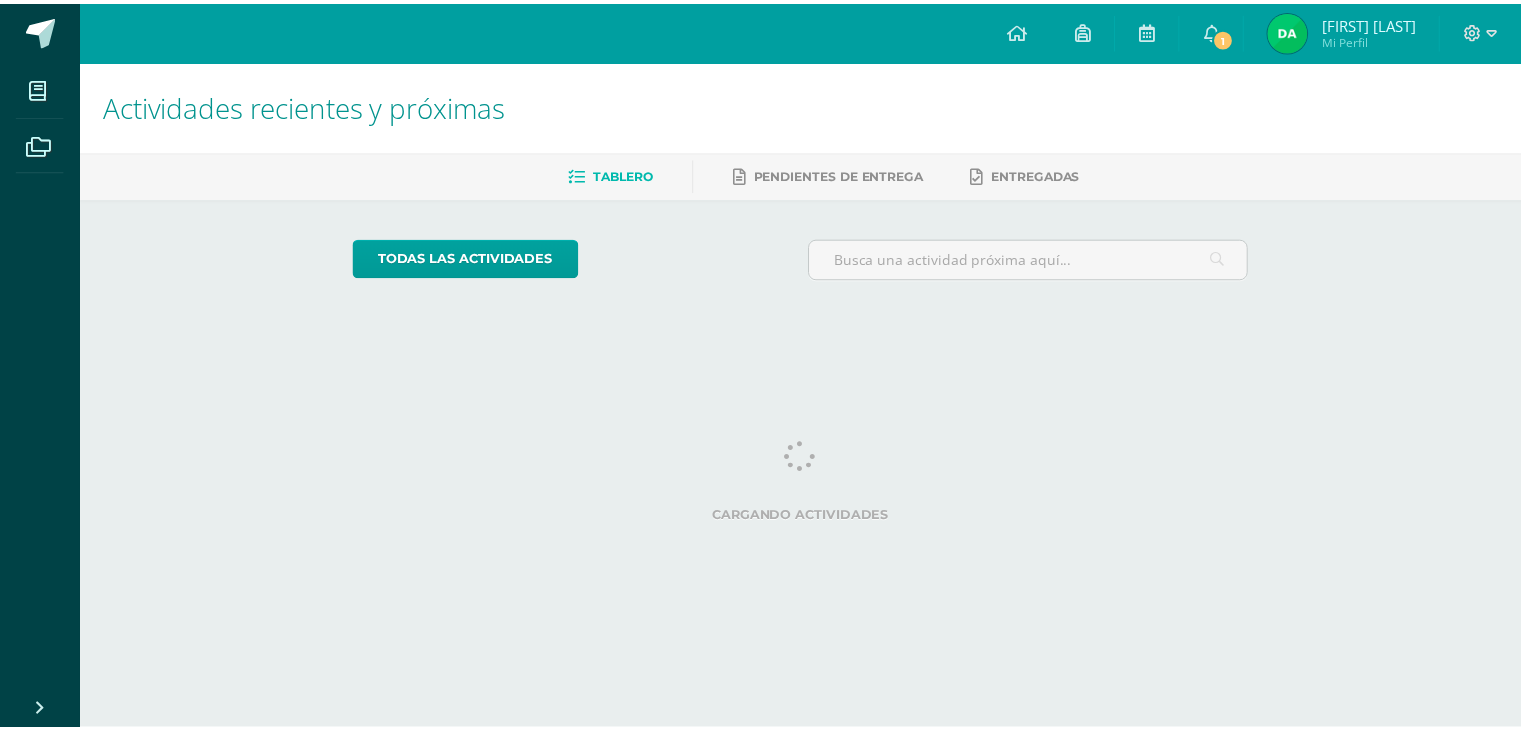 scroll, scrollTop: 0, scrollLeft: 0, axis: both 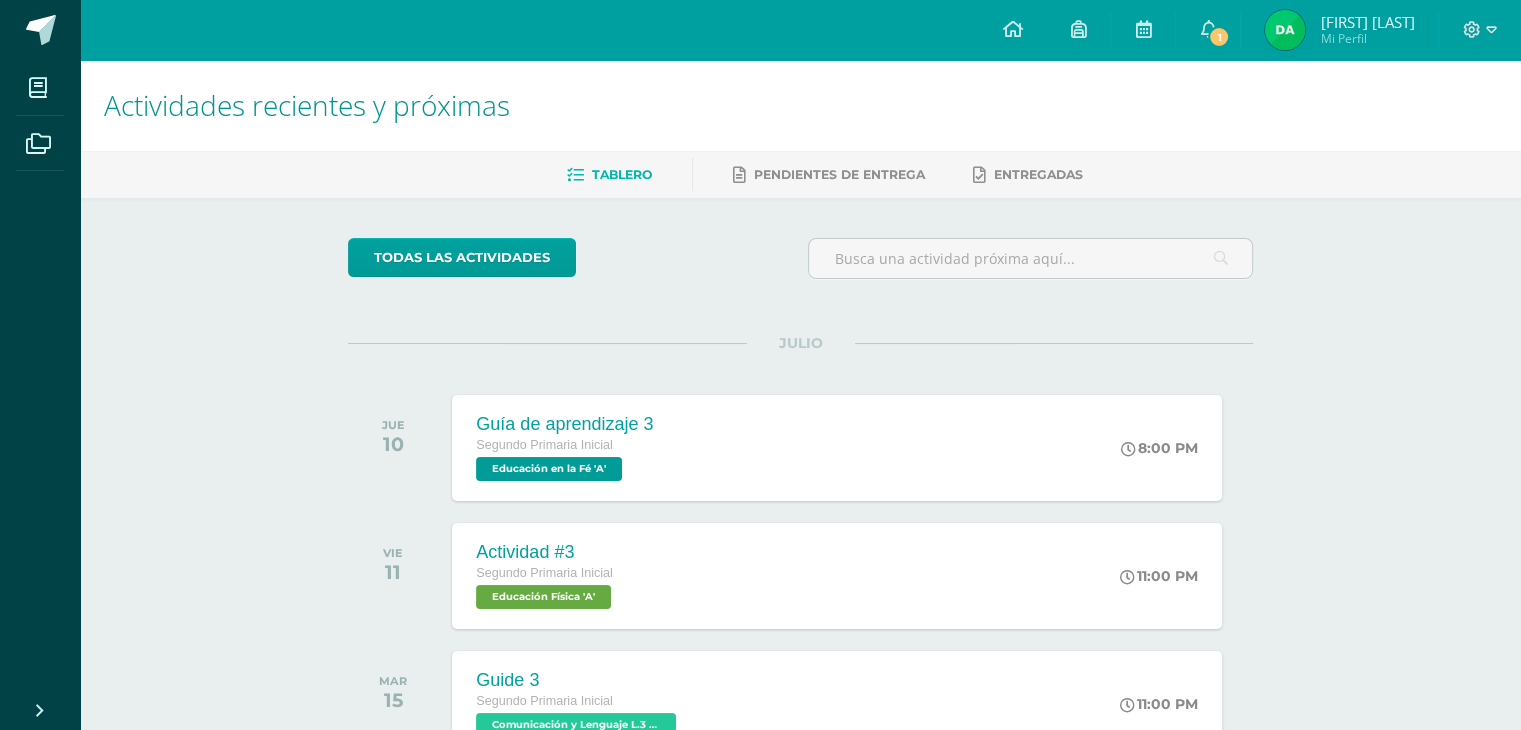 click at bounding box center (1285, 30) 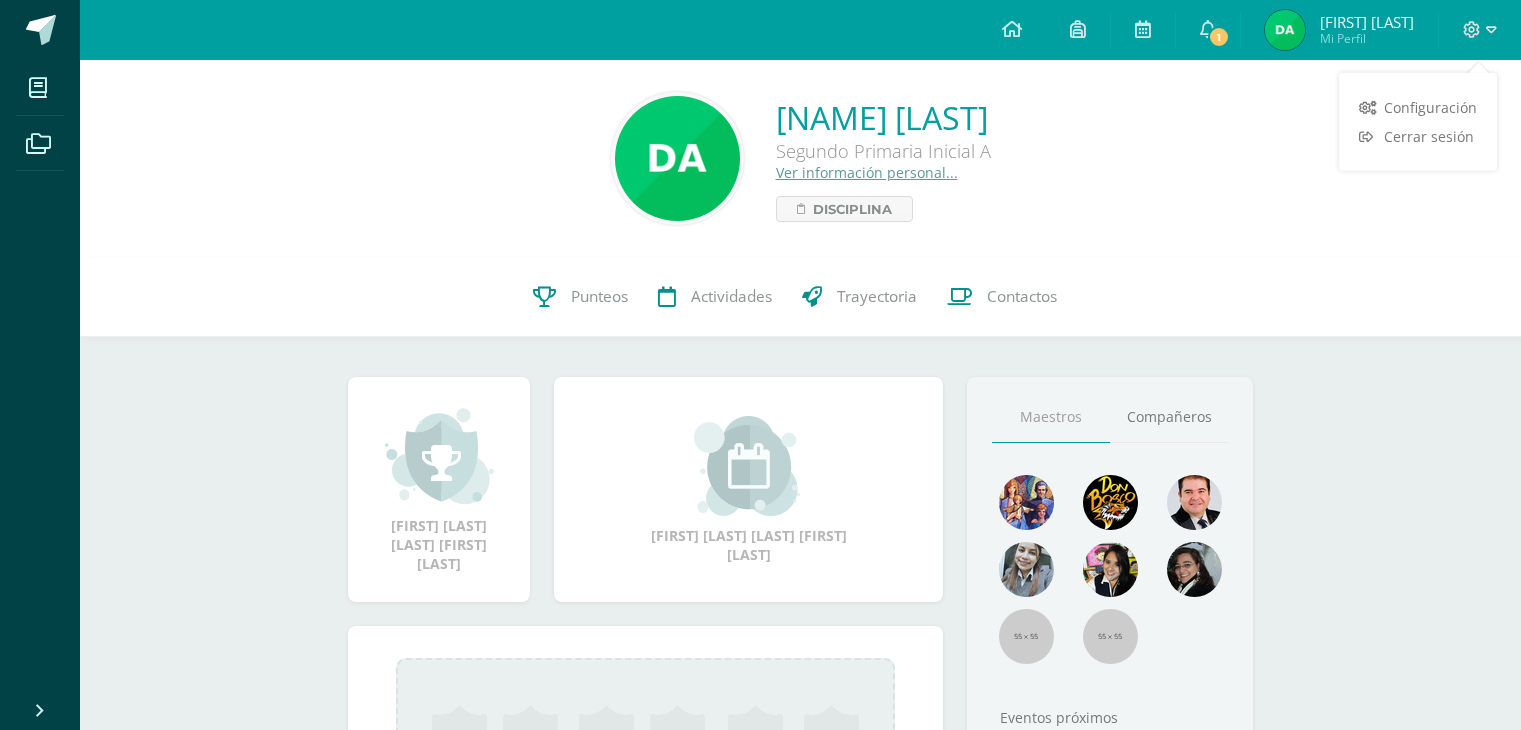 scroll, scrollTop: 0, scrollLeft: 0, axis: both 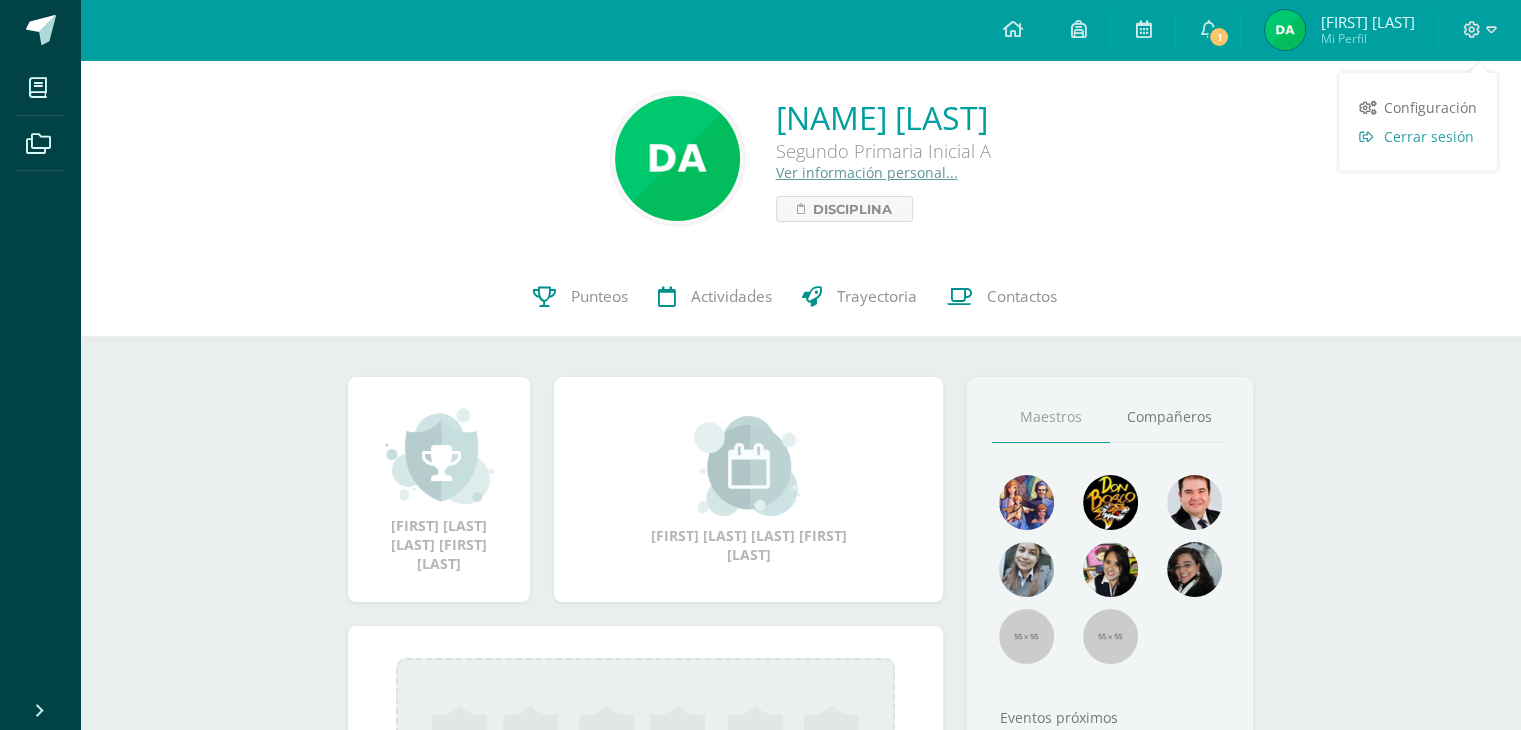 click on "Cerrar sesión" at bounding box center (1429, 136) 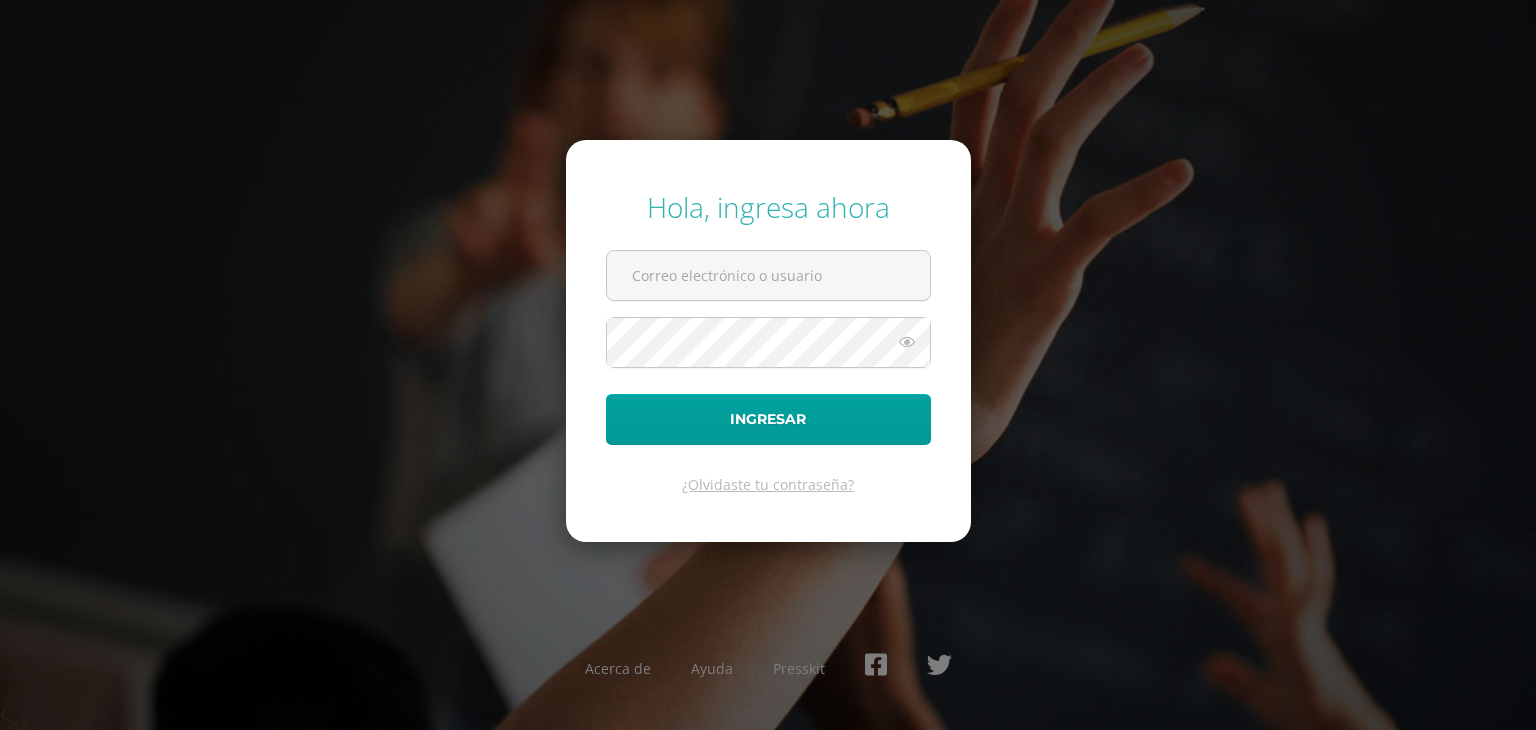 scroll, scrollTop: 0, scrollLeft: 0, axis: both 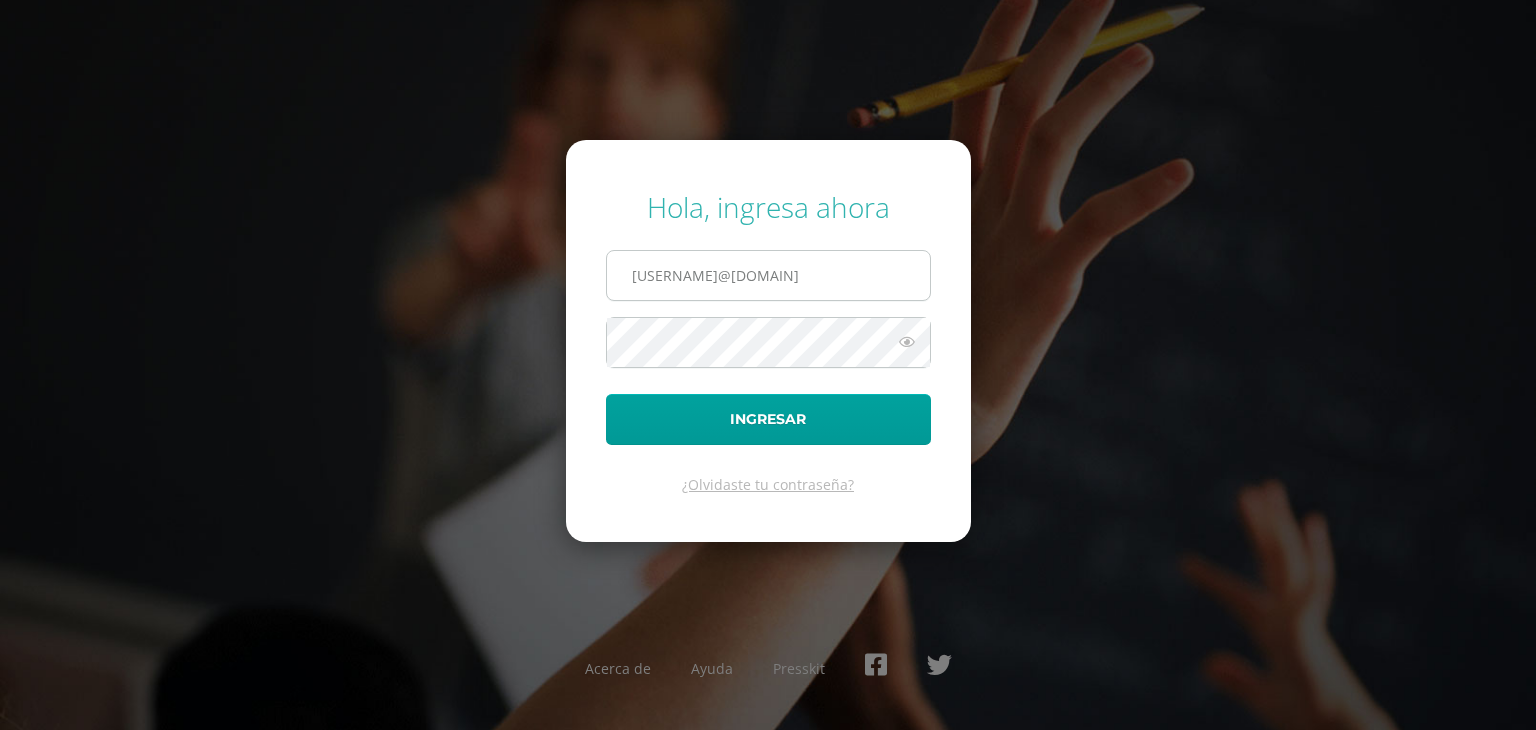 click on "daquinodb24@gmail.com" at bounding box center [768, 275] 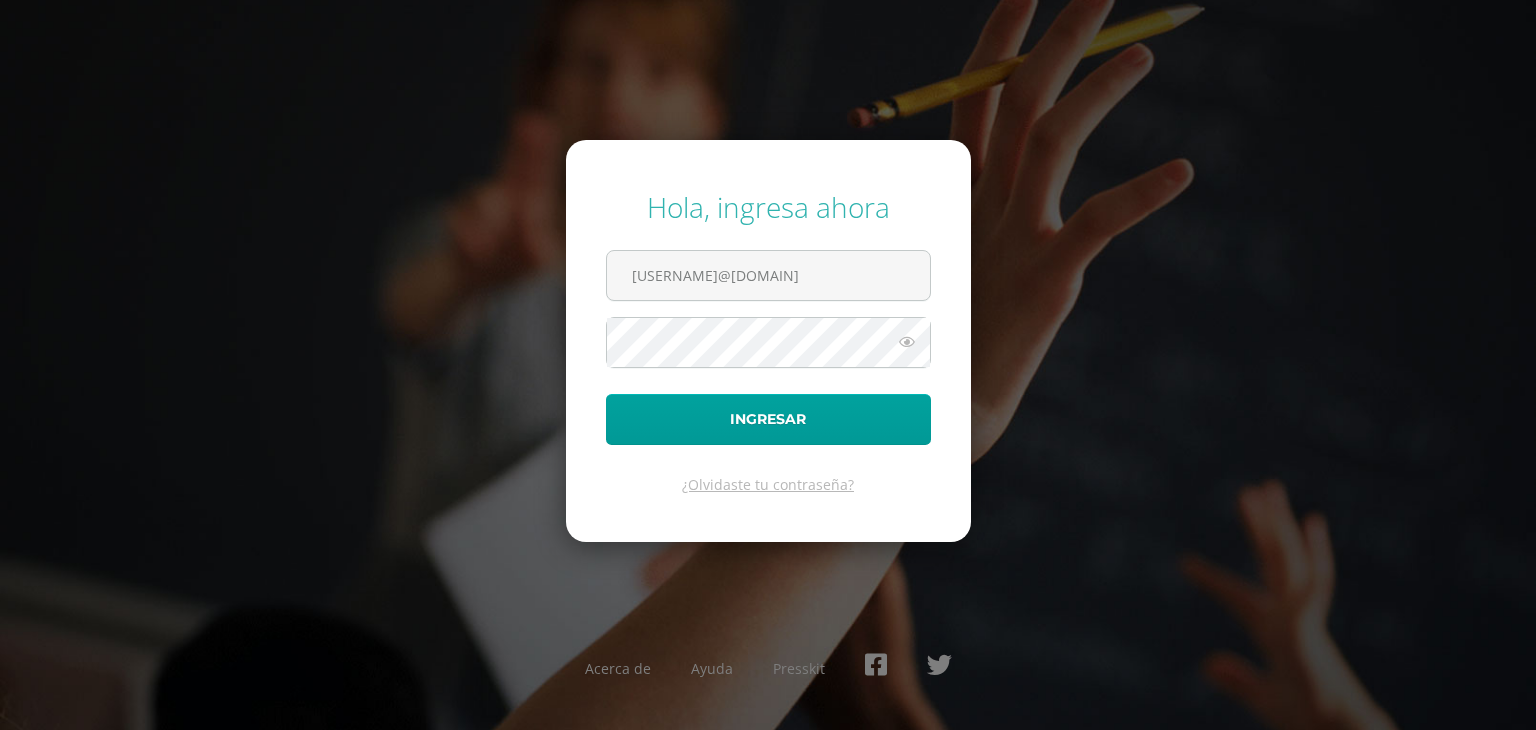 type on "e.aquino.2adb@gmail.com" 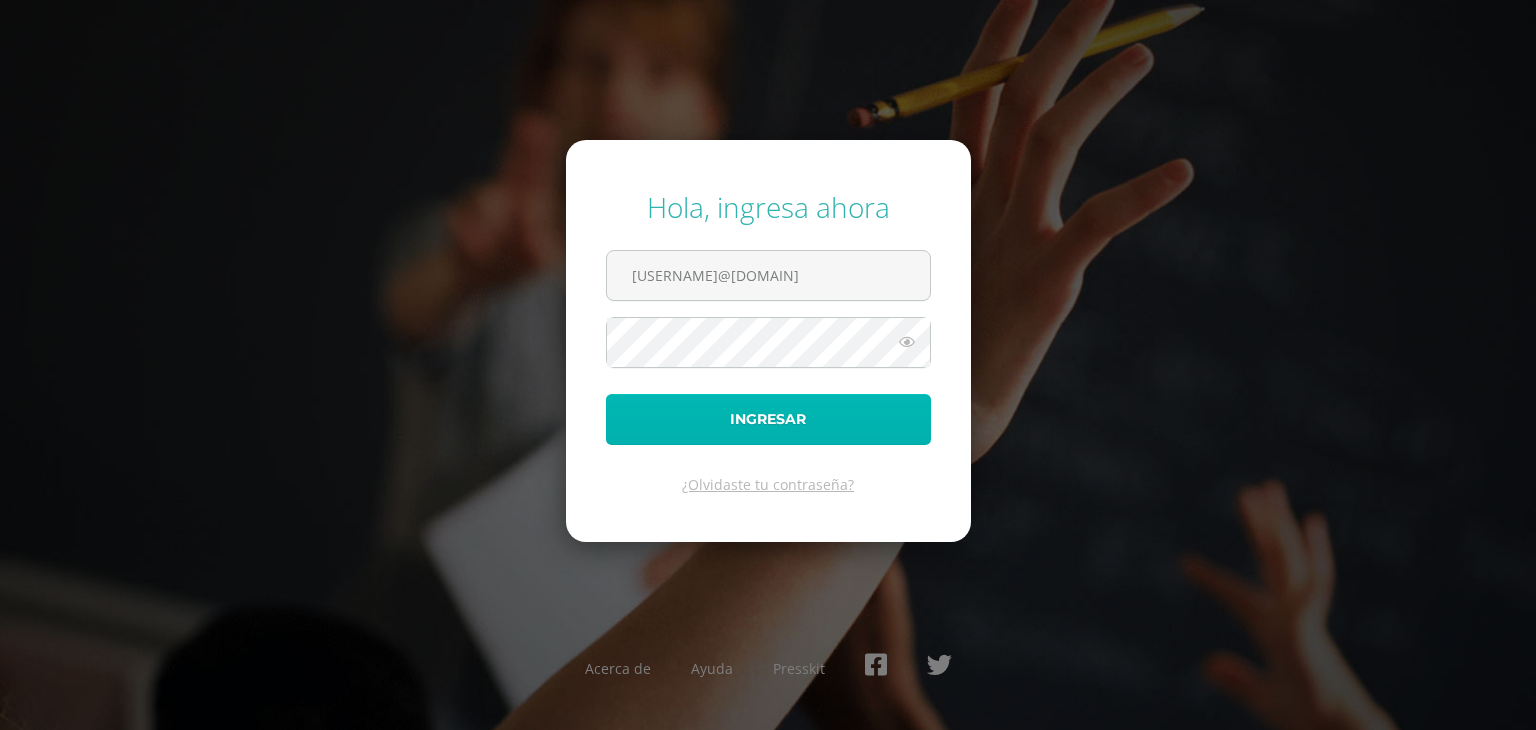 click on "Ingresar" at bounding box center (768, 419) 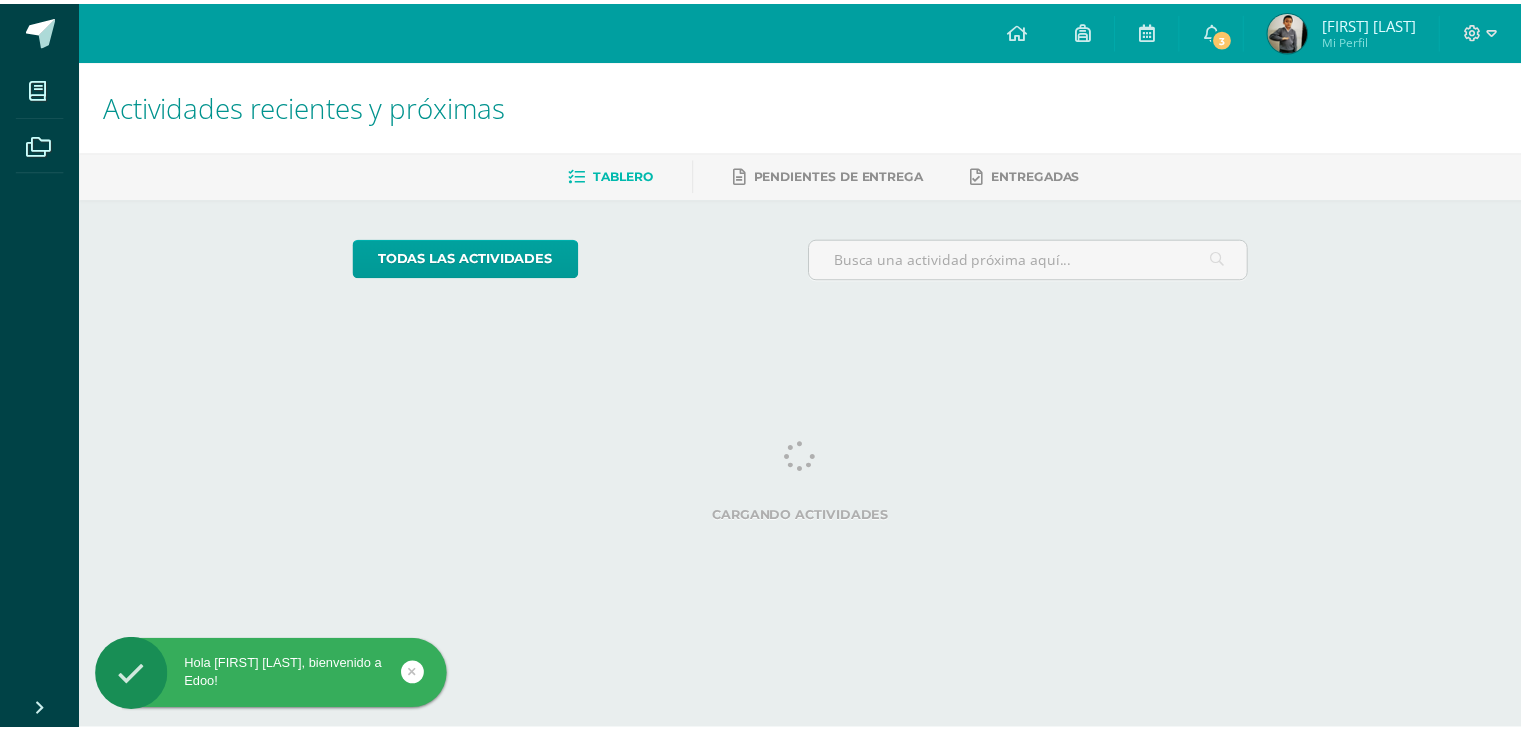 scroll, scrollTop: 0, scrollLeft: 0, axis: both 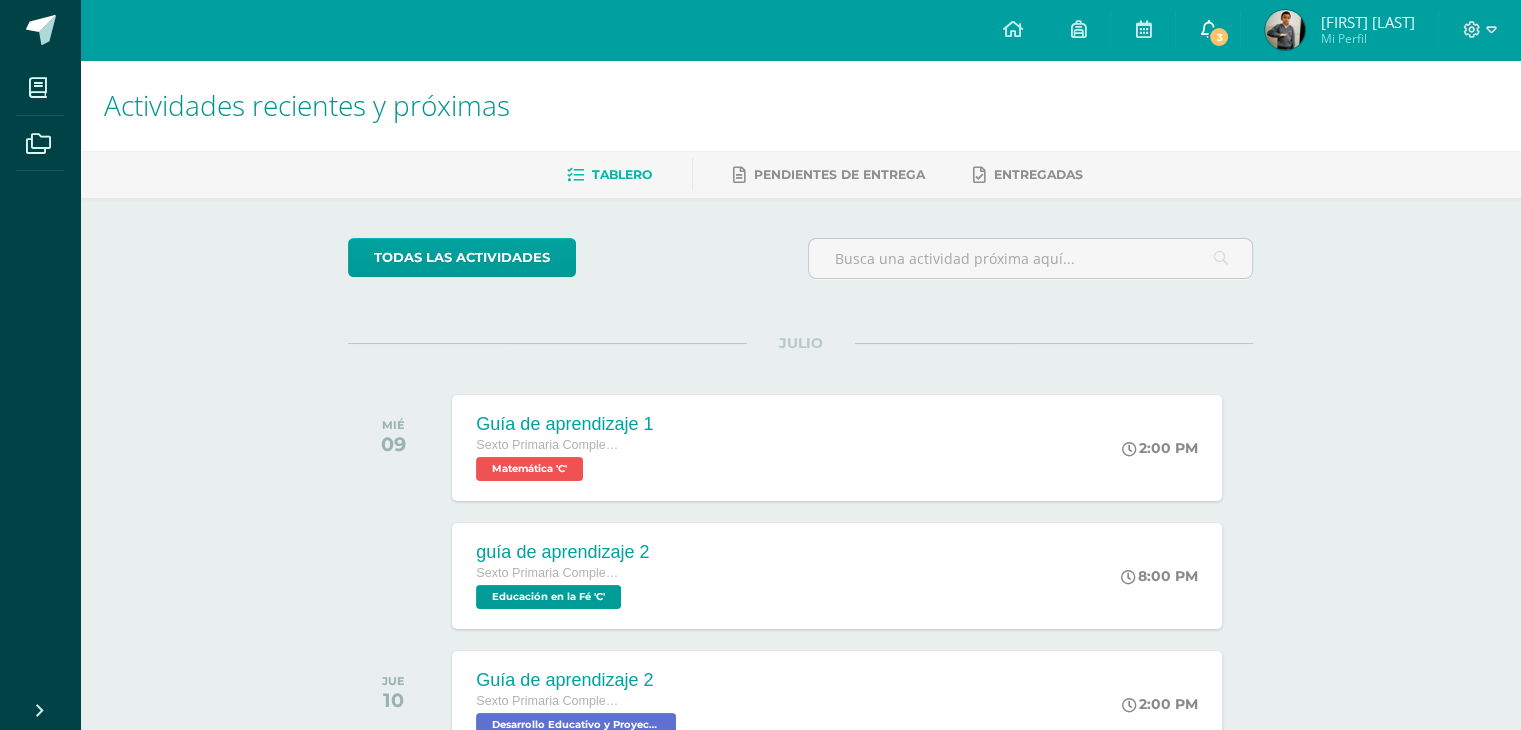 click on "3" at bounding box center [1219, 37] 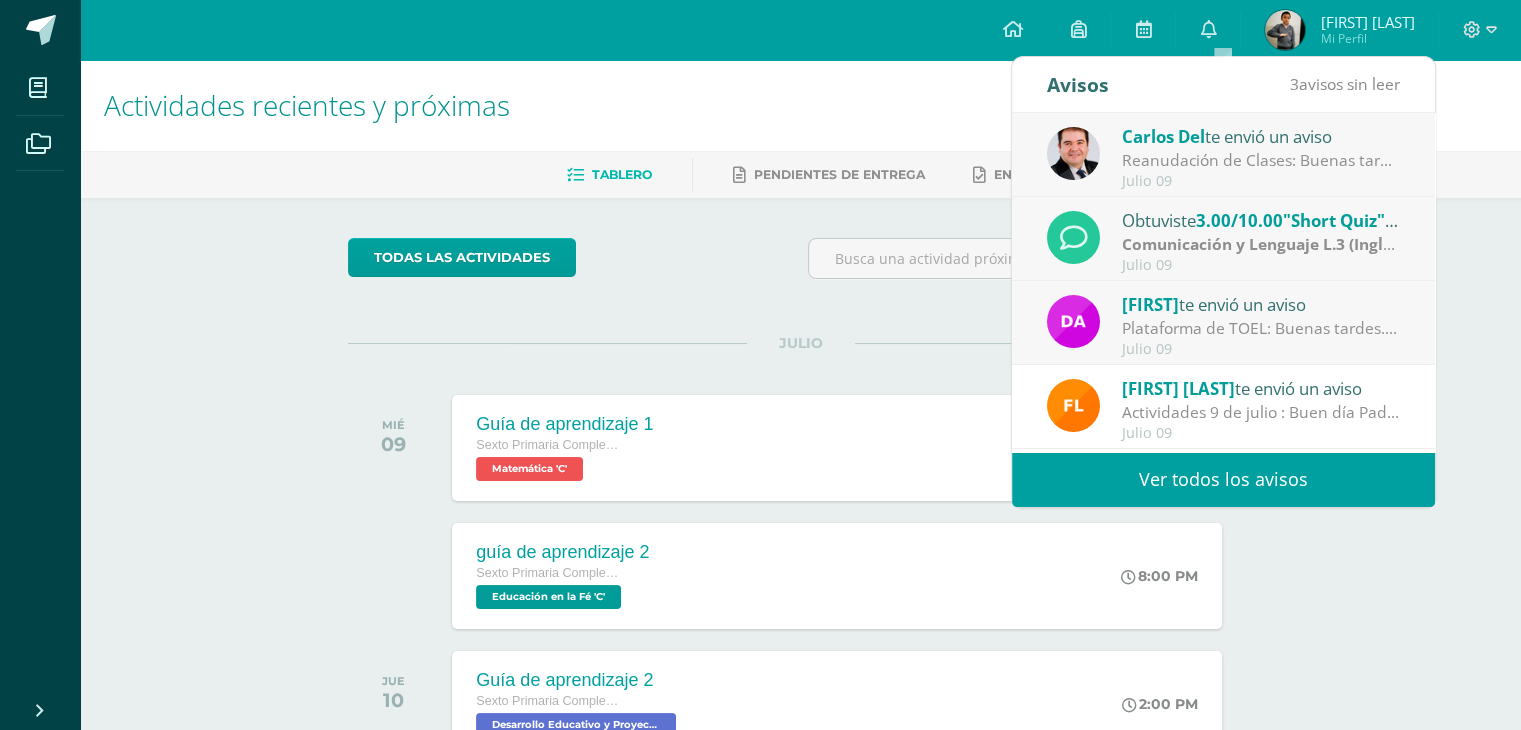 click on "Ver todos los avisos" at bounding box center [1223, 479] 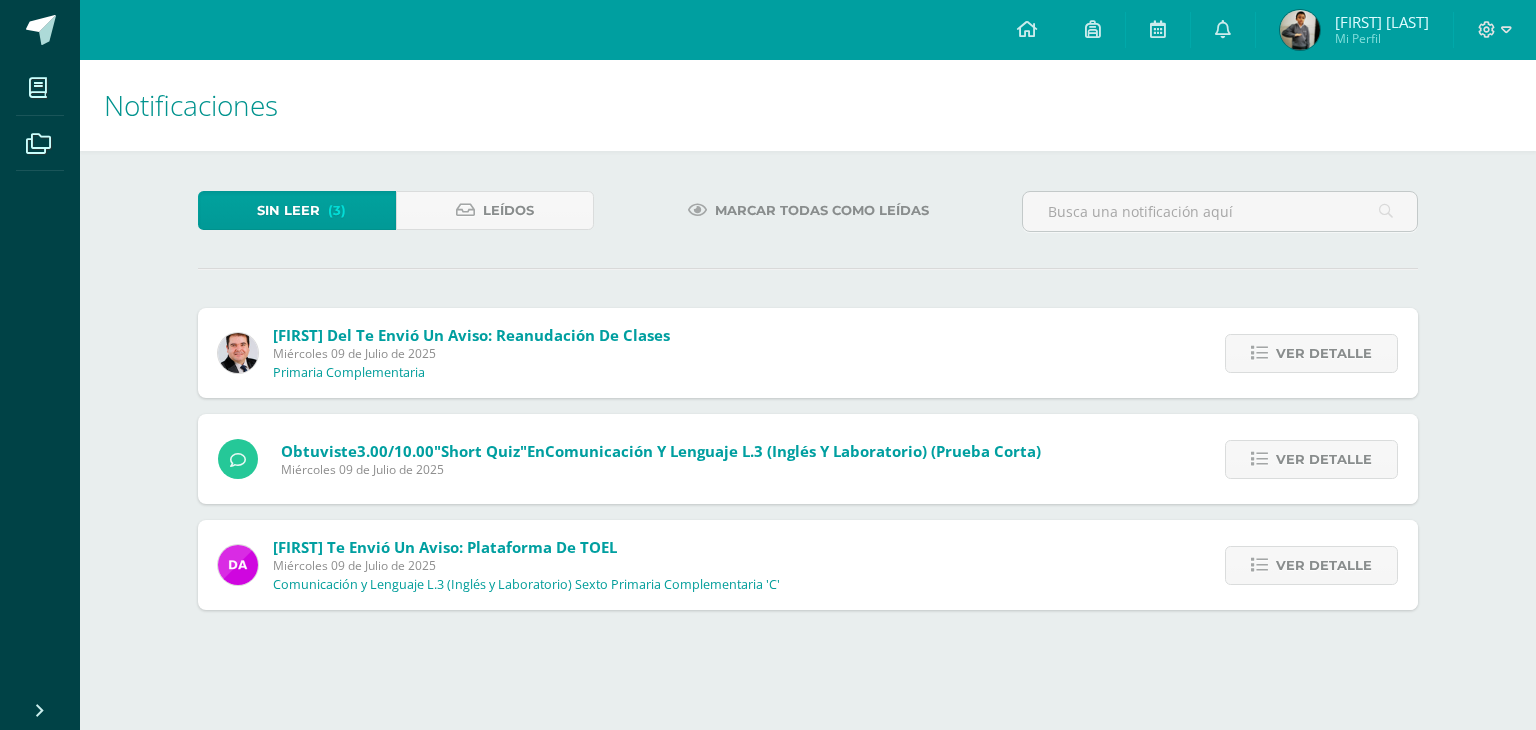 scroll, scrollTop: 0, scrollLeft: 0, axis: both 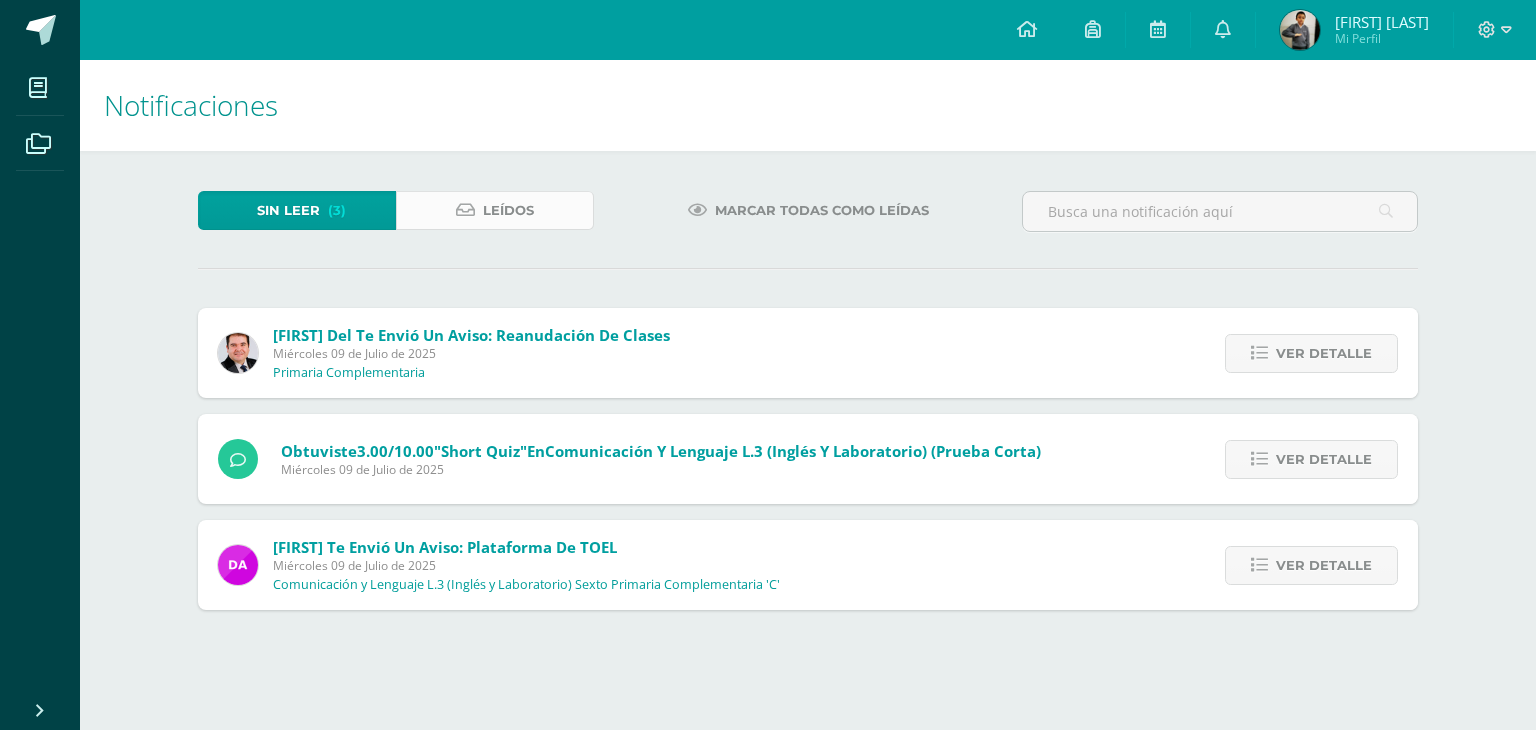 click on "Leídos" at bounding box center (508, 210) 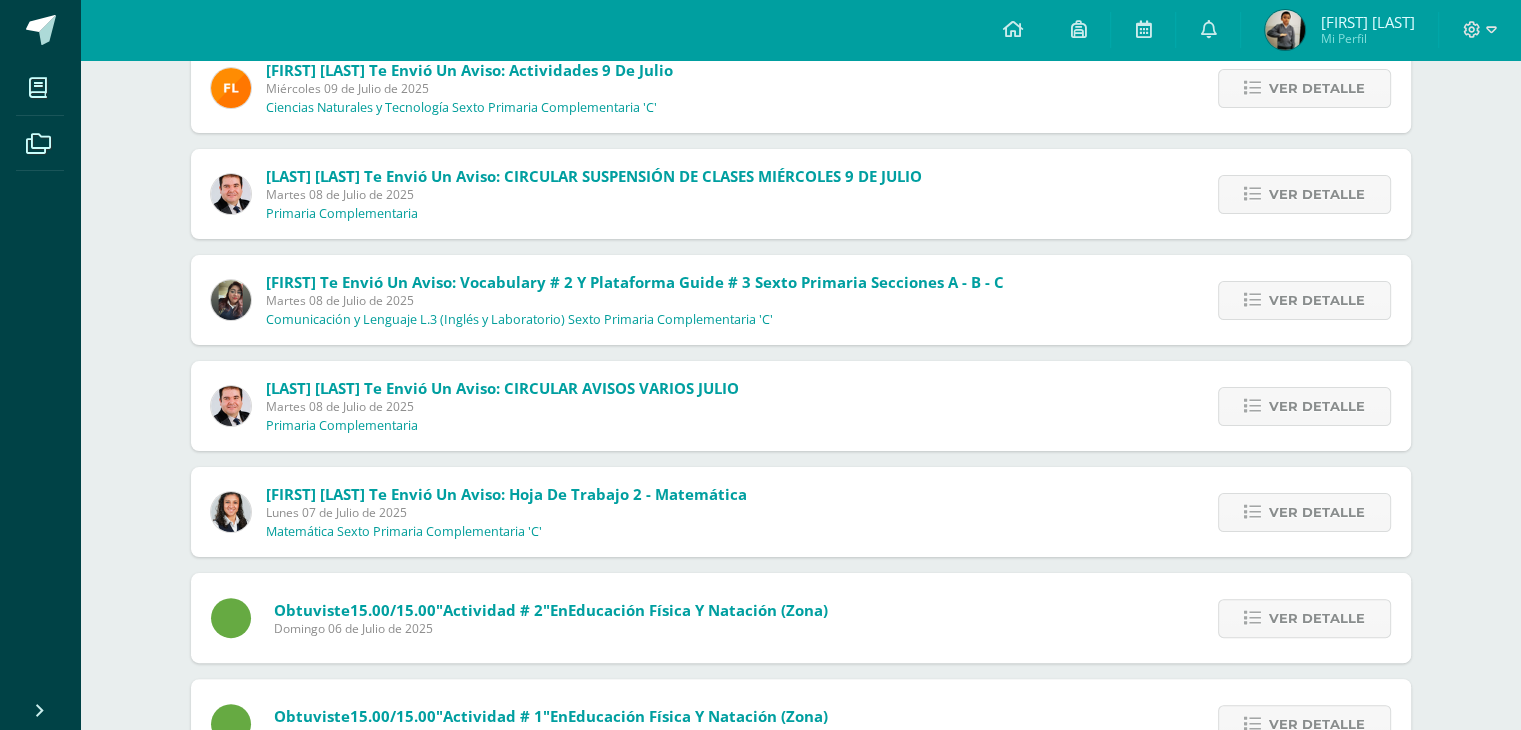 scroll, scrollTop: 372, scrollLeft: 0, axis: vertical 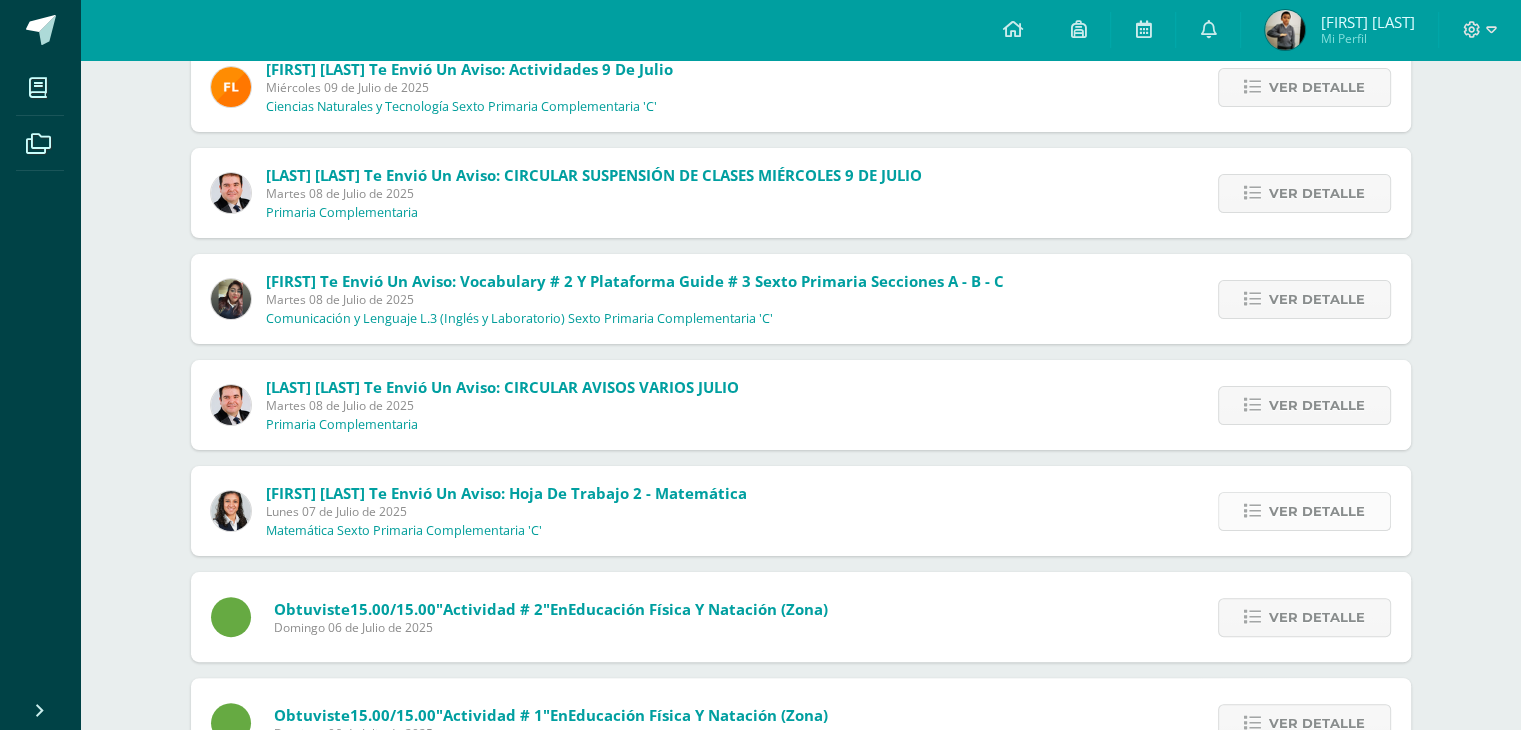 click on "Ver detalle" at bounding box center [1317, -19] 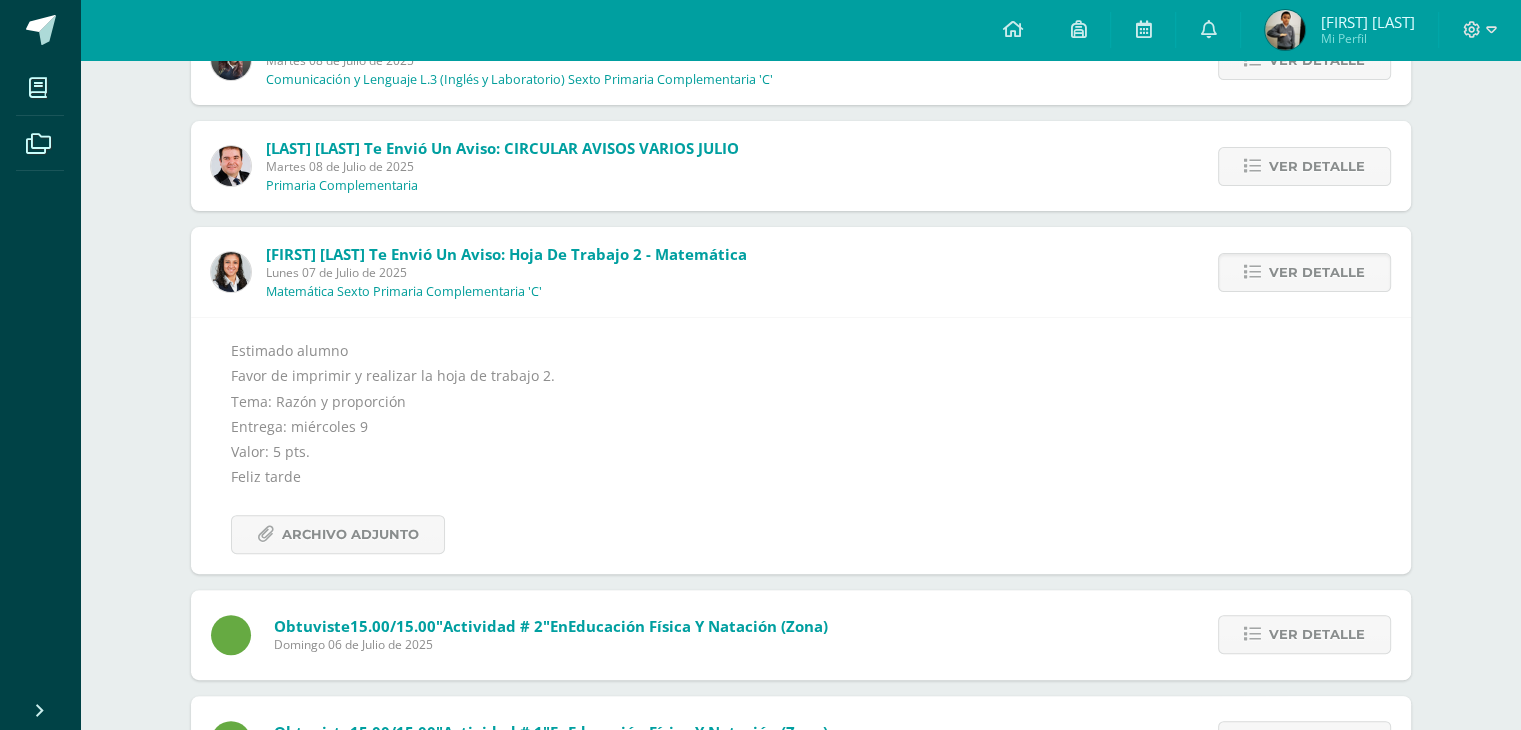 scroll, scrollTop: 624, scrollLeft: 0, axis: vertical 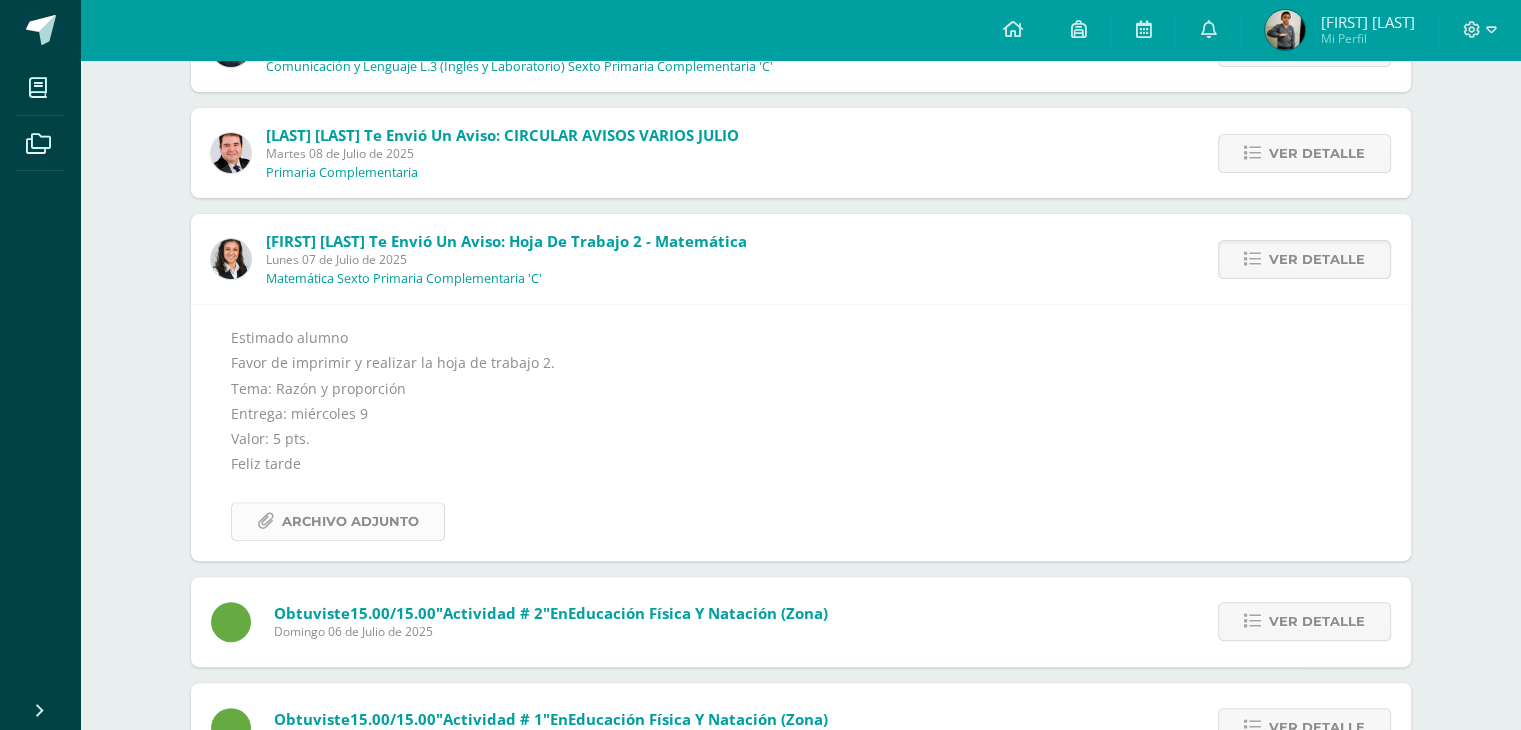 click on "Archivo Adjunto" at bounding box center (350, 521) 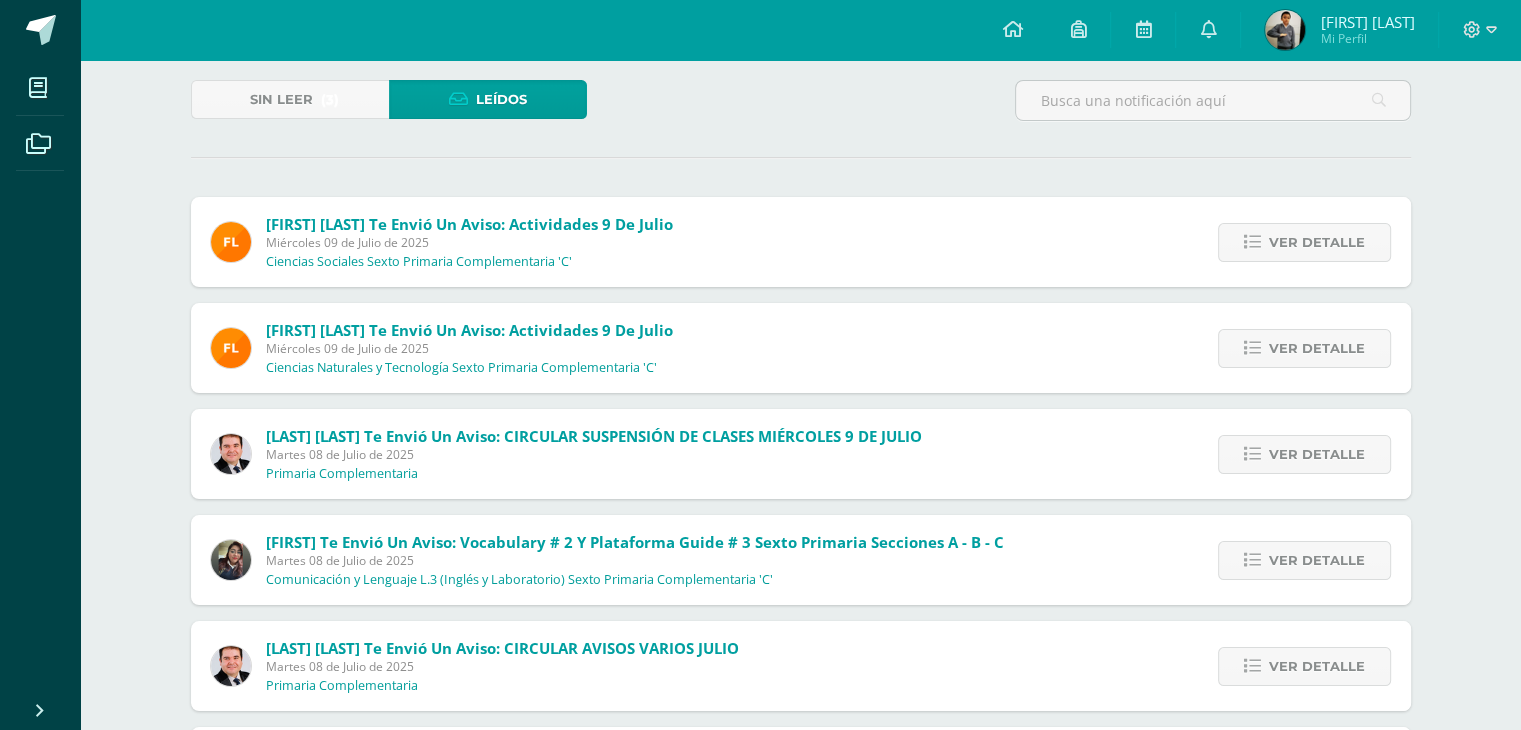 scroll, scrollTop: 0, scrollLeft: 0, axis: both 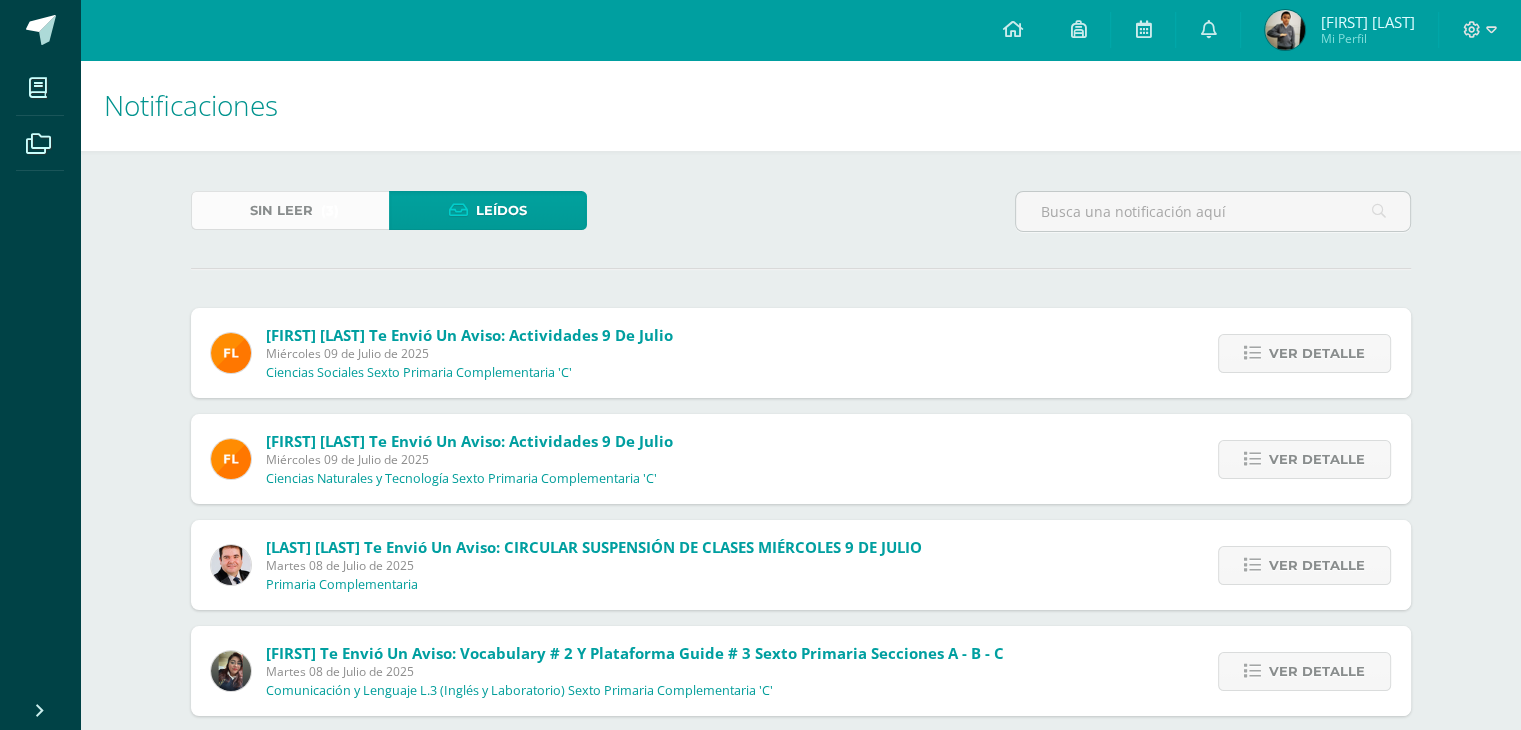 click on "Sin leer" at bounding box center (281, 210) 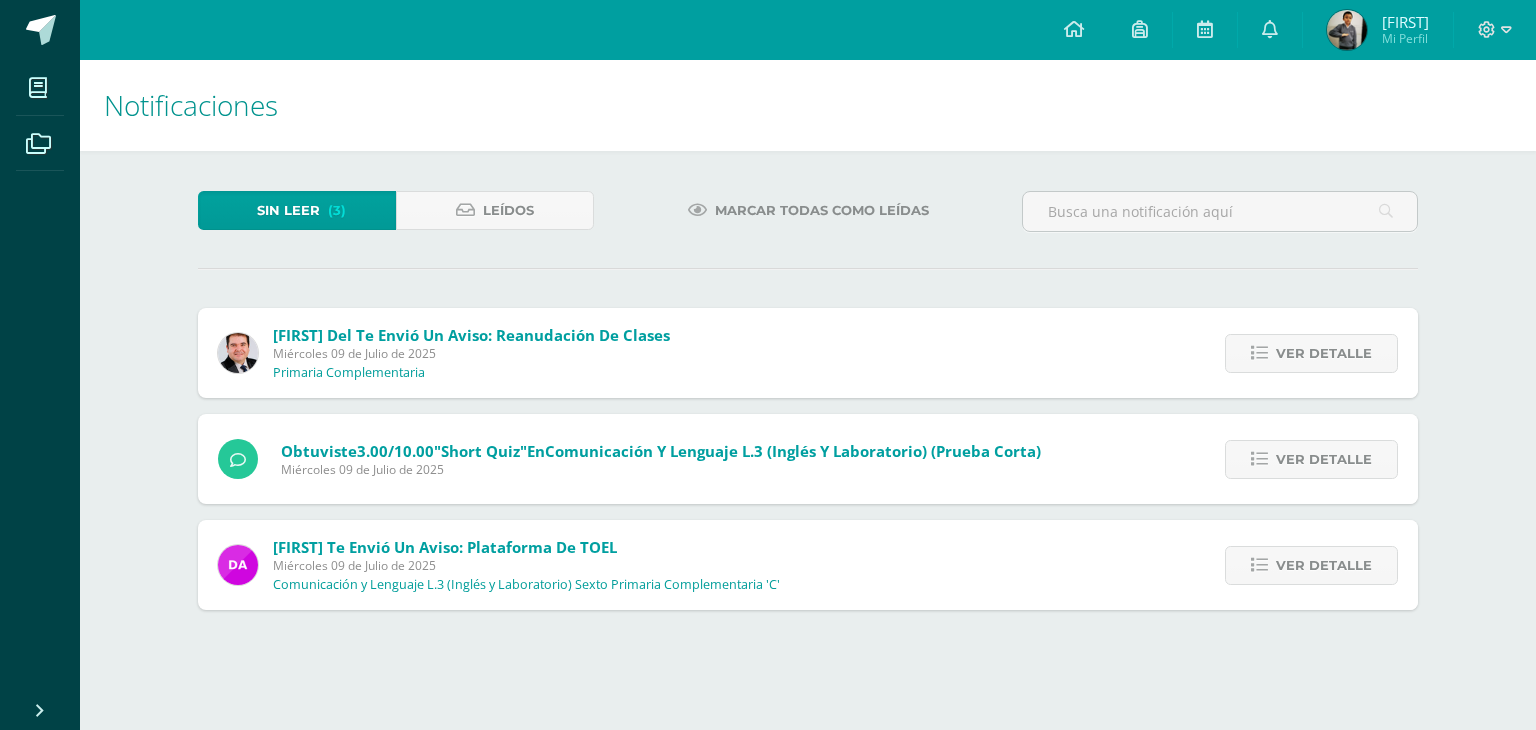 scroll, scrollTop: 0, scrollLeft: 0, axis: both 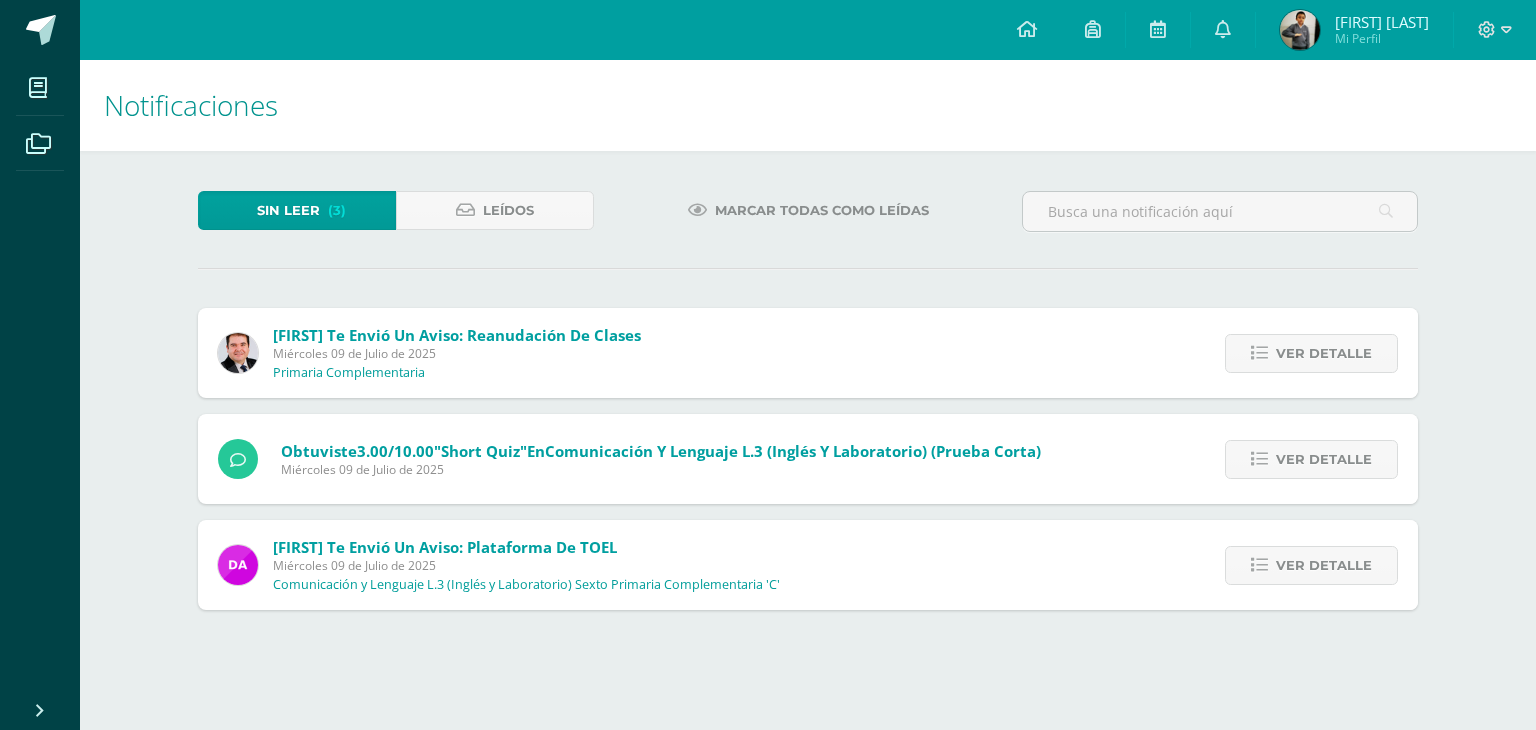 click on "Miércoles 09 de Julio de 2025" at bounding box center [457, 353] 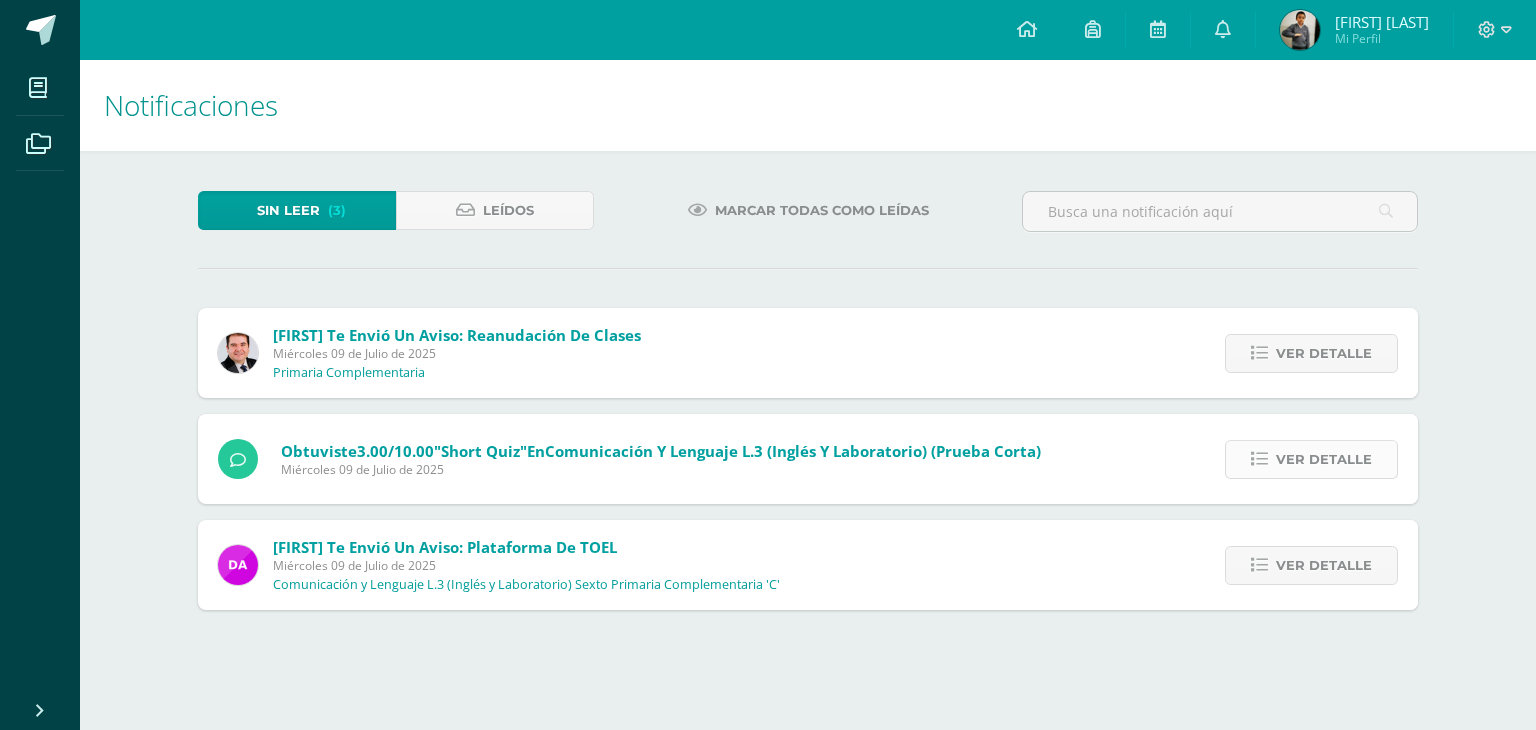 click on "Ver detalle" at bounding box center [1311, 353] 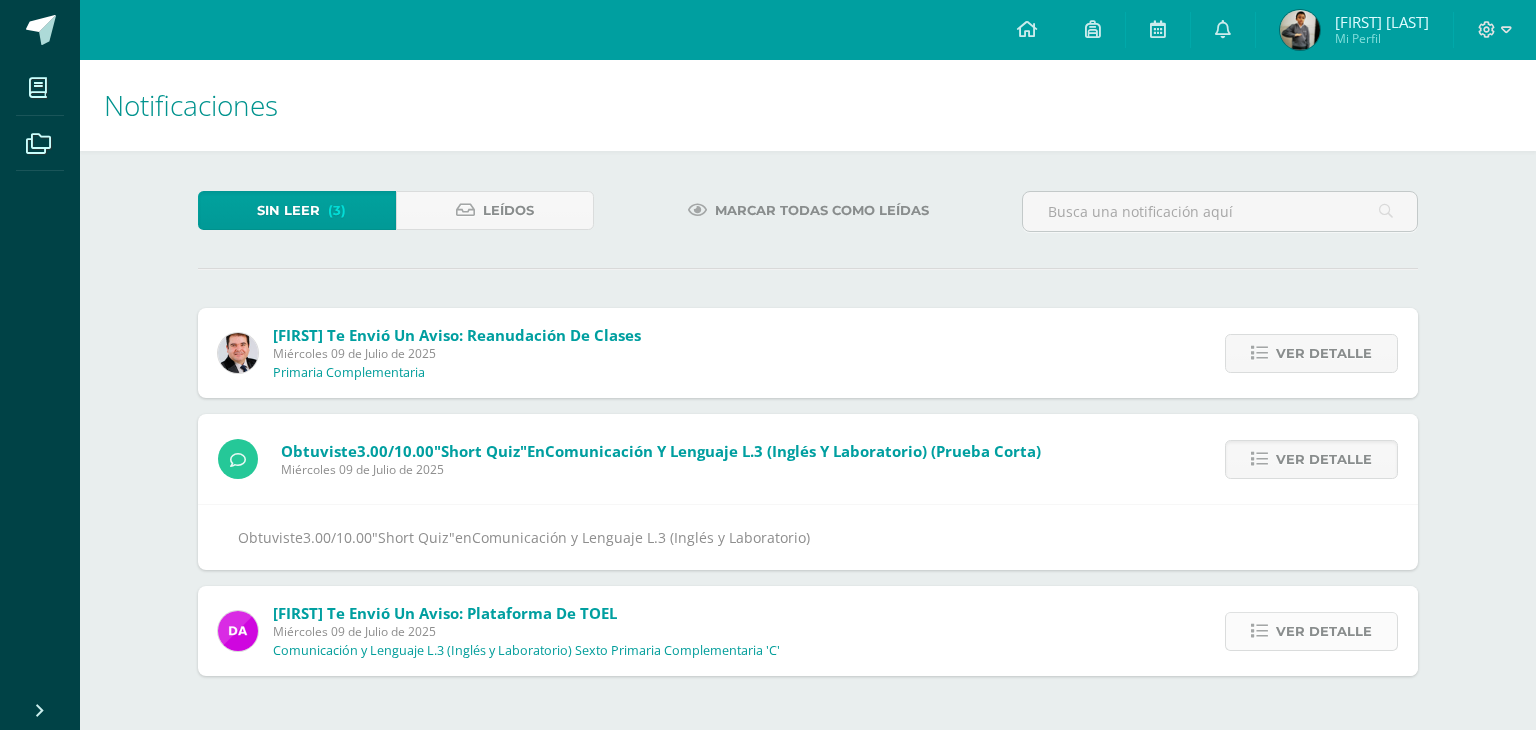 click at bounding box center (1259, 353) 